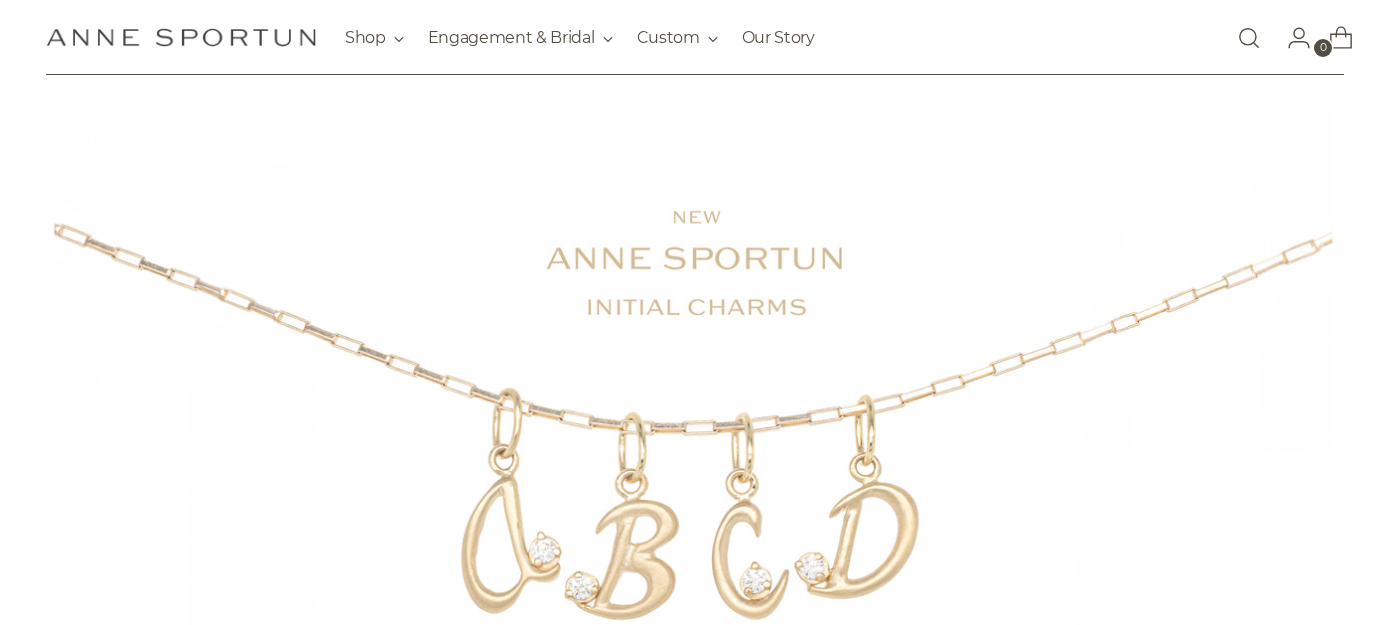 scroll, scrollTop: 0, scrollLeft: 0, axis: both 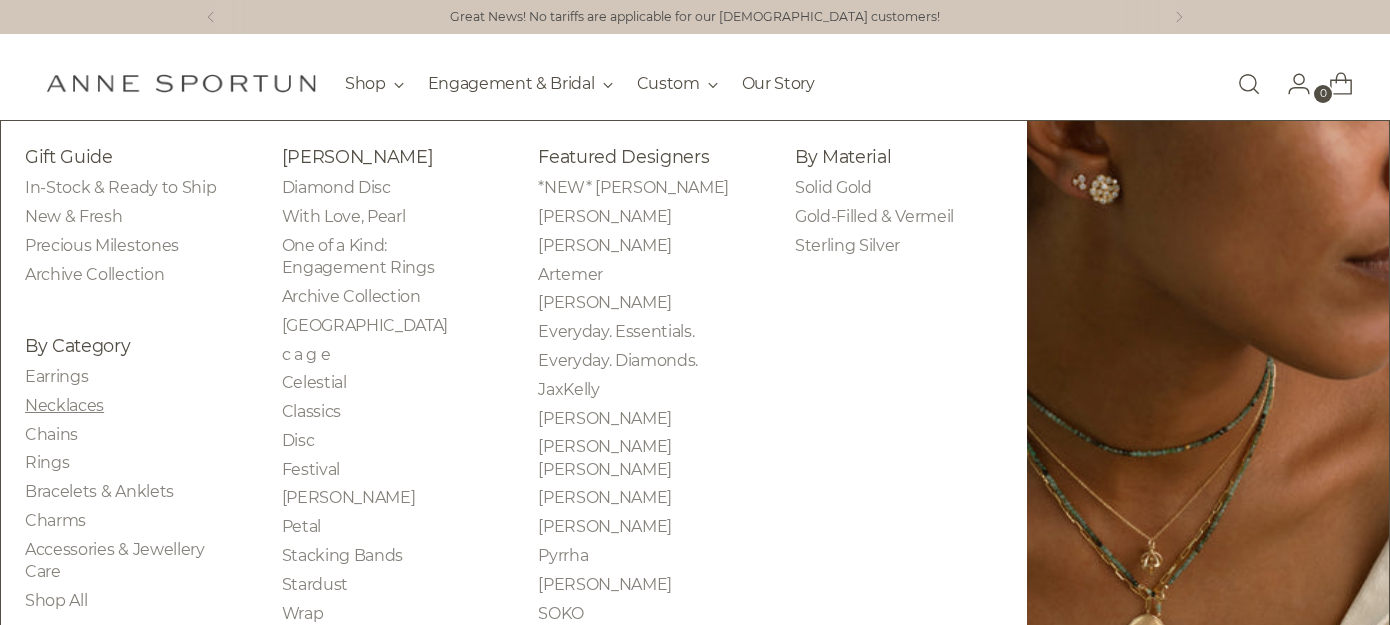 click on "Necklaces" at bounding box center (64, 405) 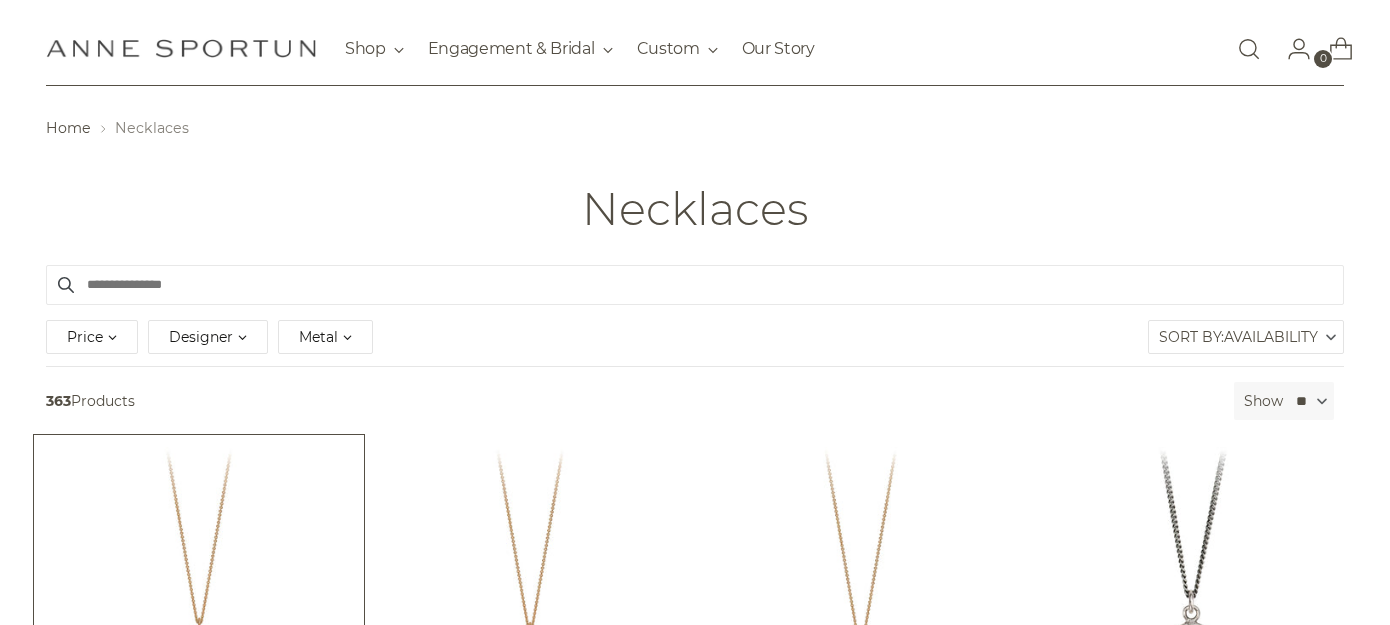 scroll, scrollTop: 157, scrollLeft: 0, axis: vertical 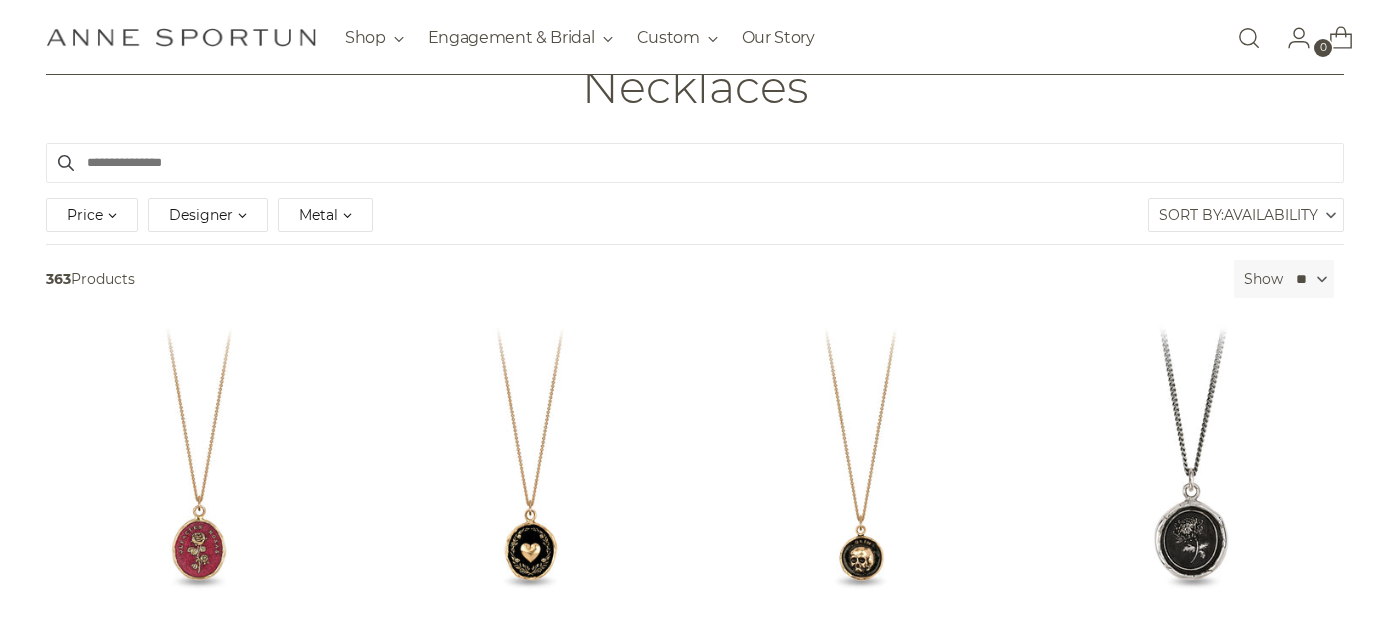 click on "Price" at bounding box center (92, 215) 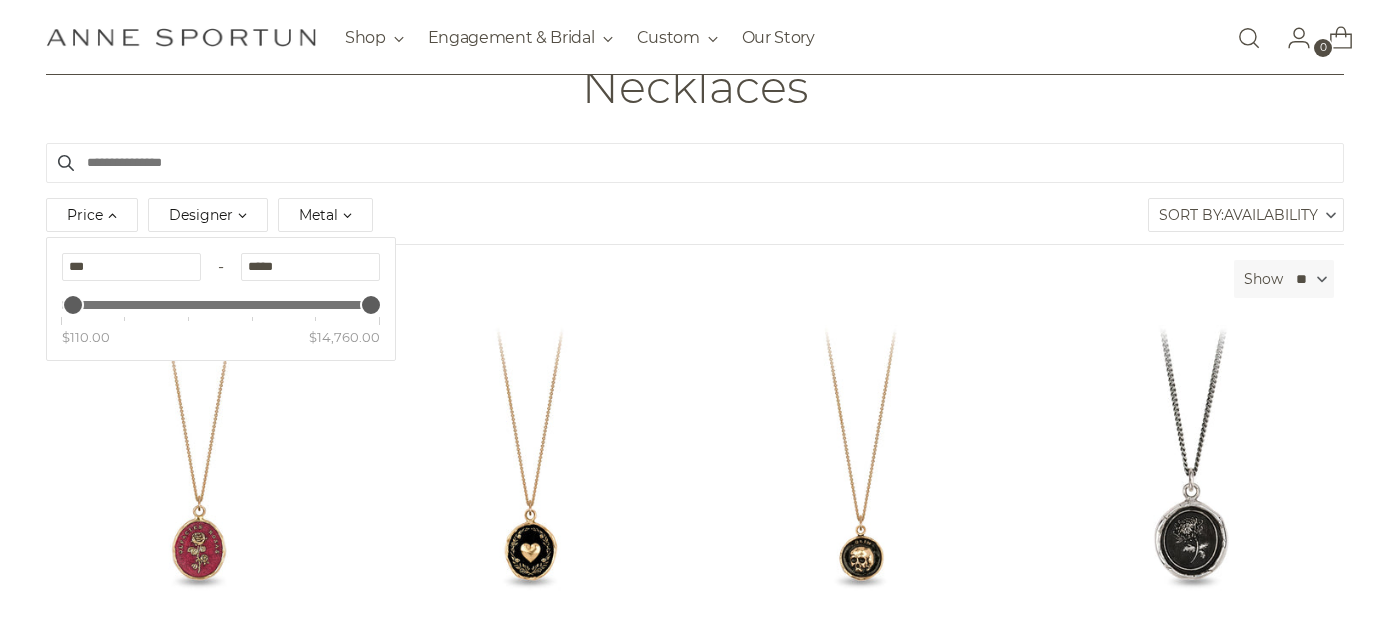 click on "Price" at bounding box center [92, 215] 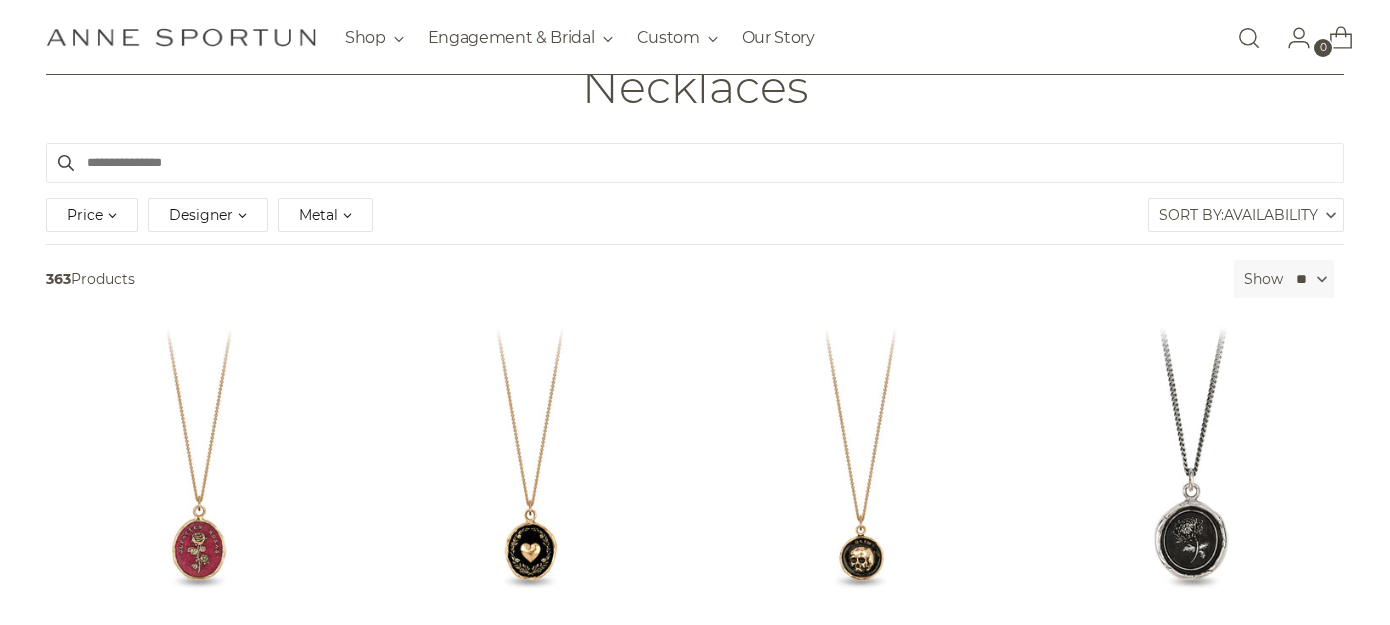 click on "Price" at bounding box center [92, 215] 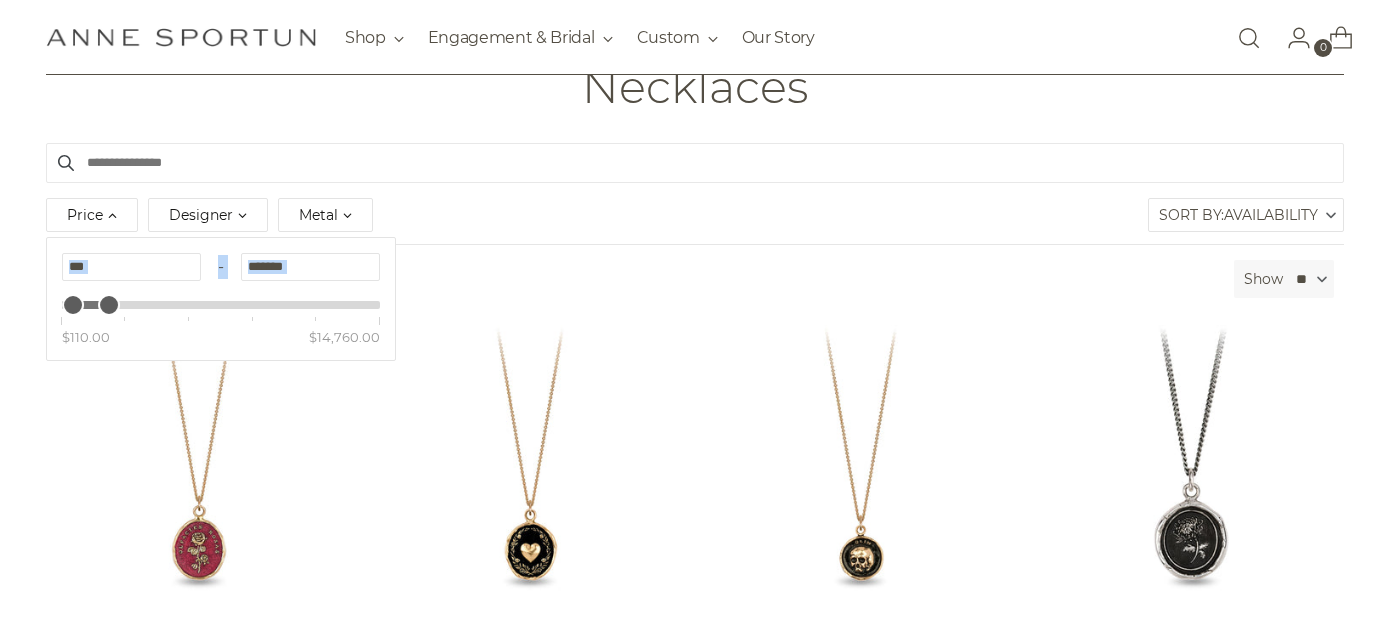 type on "*******" 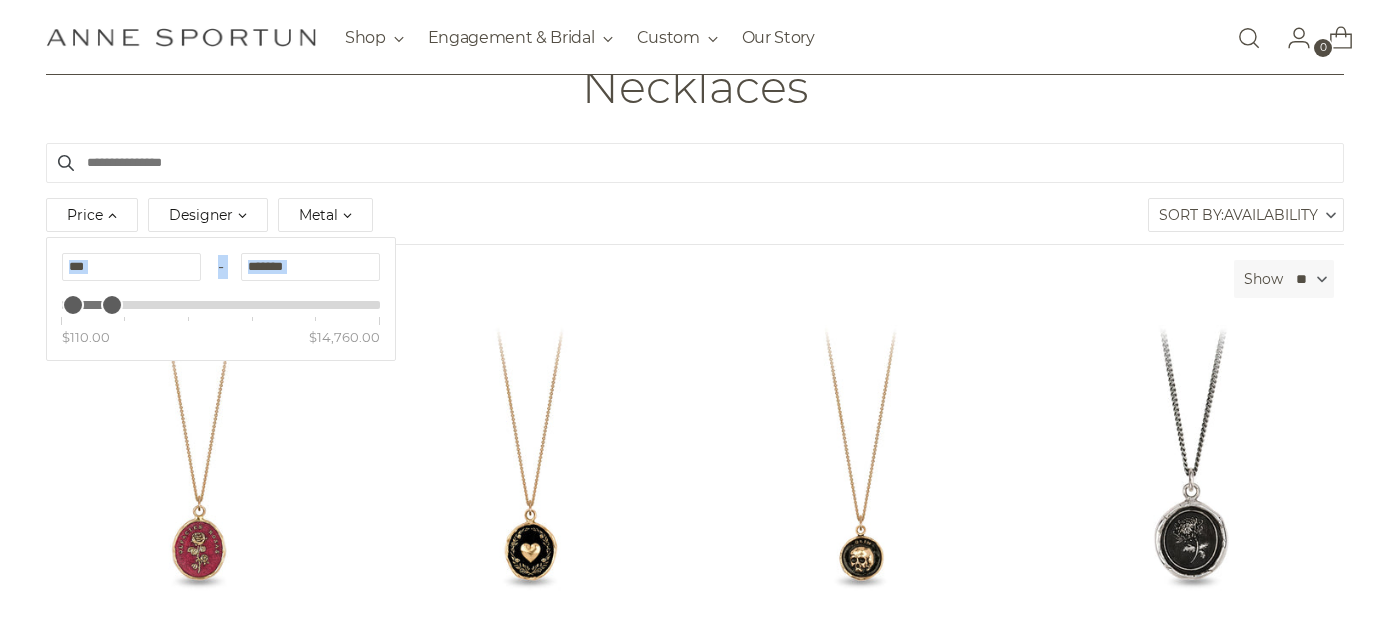 drag, startPoint x: 369, startPoint y: 306, endPoint x: 110, endPoint y: 309, distance: 259.01736 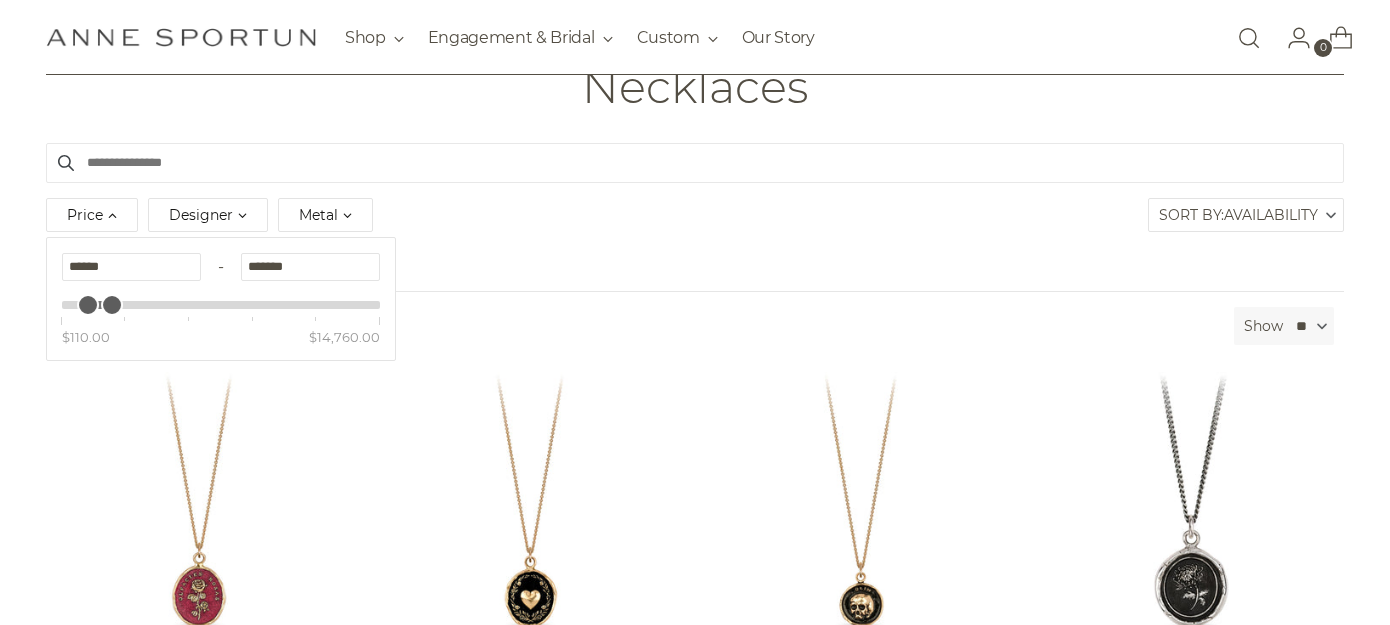 type on "******" 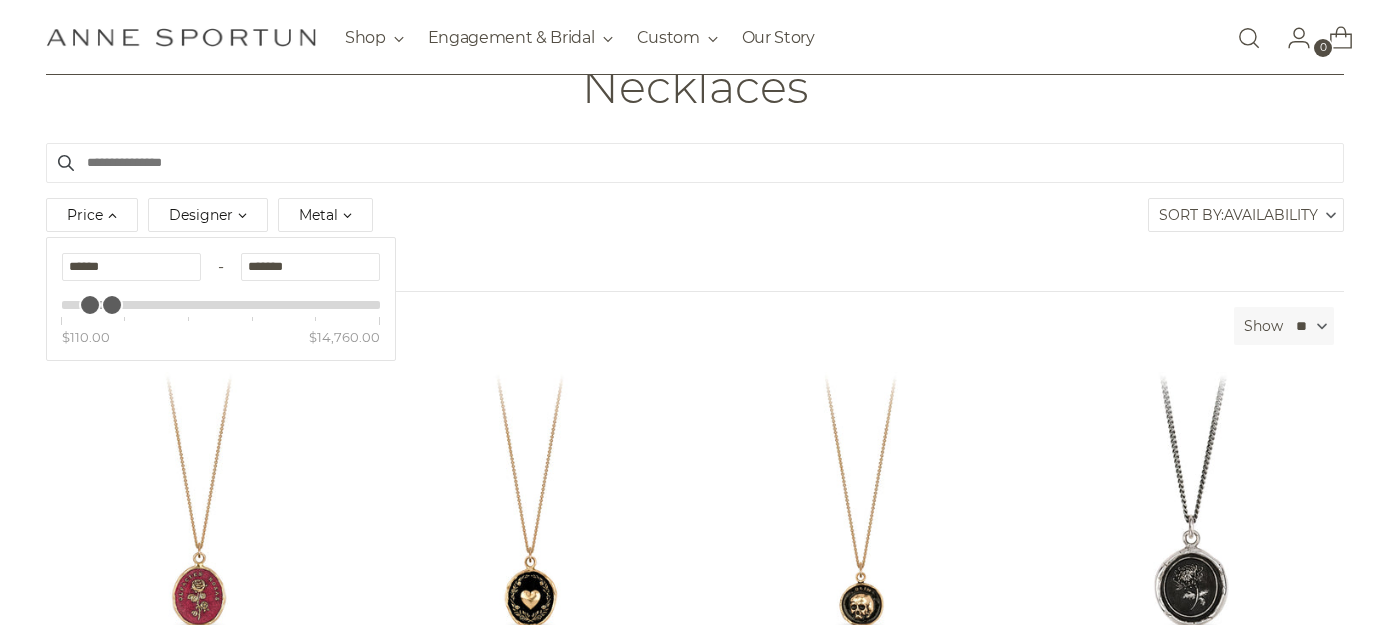 drag, startPoint x: 75, startPoint y: 304, endPoint x: 92, endPoint y: 308, distance: 17.464249 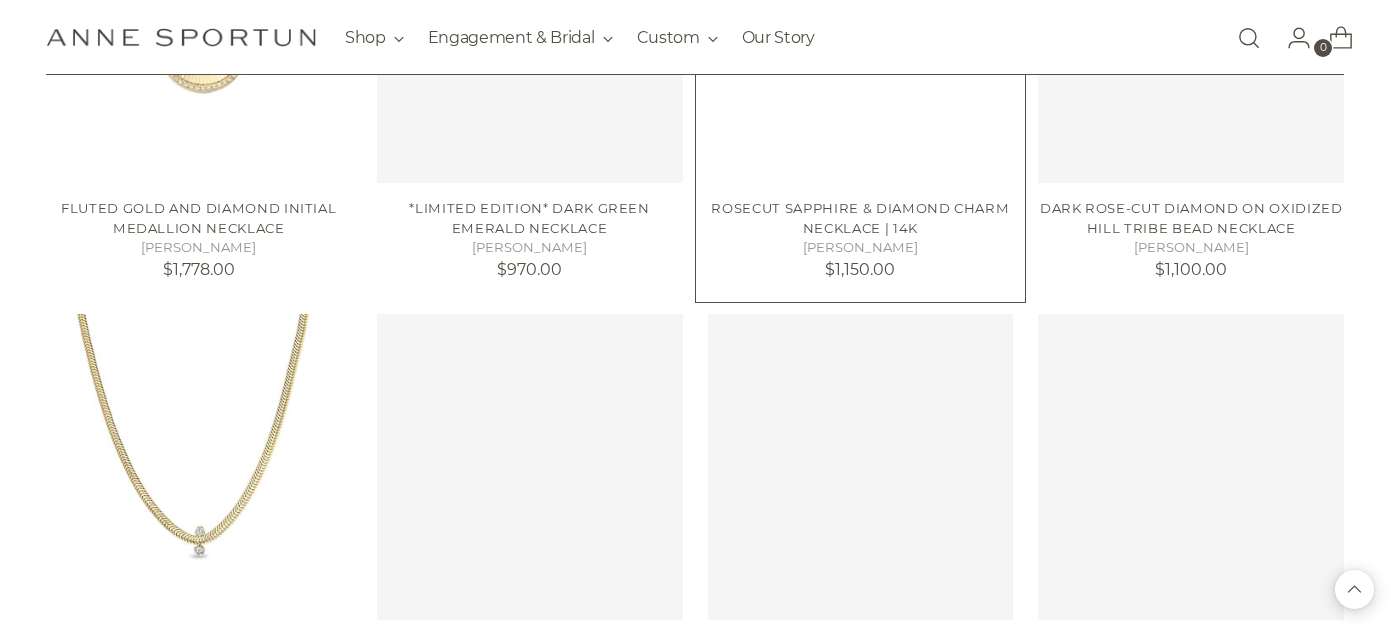 scroll, scrollTop: 3467, scrollLeft: 0, axis: vertical 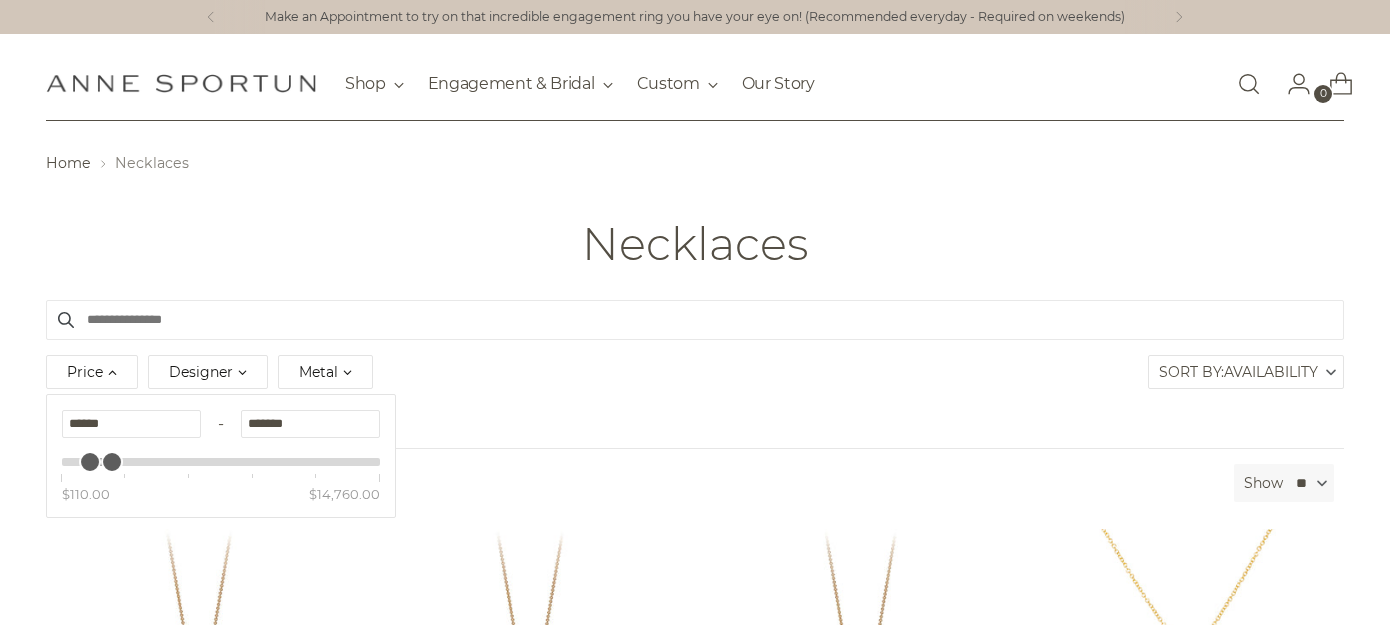 click on "Availability" at bounding box center [1271, 372] 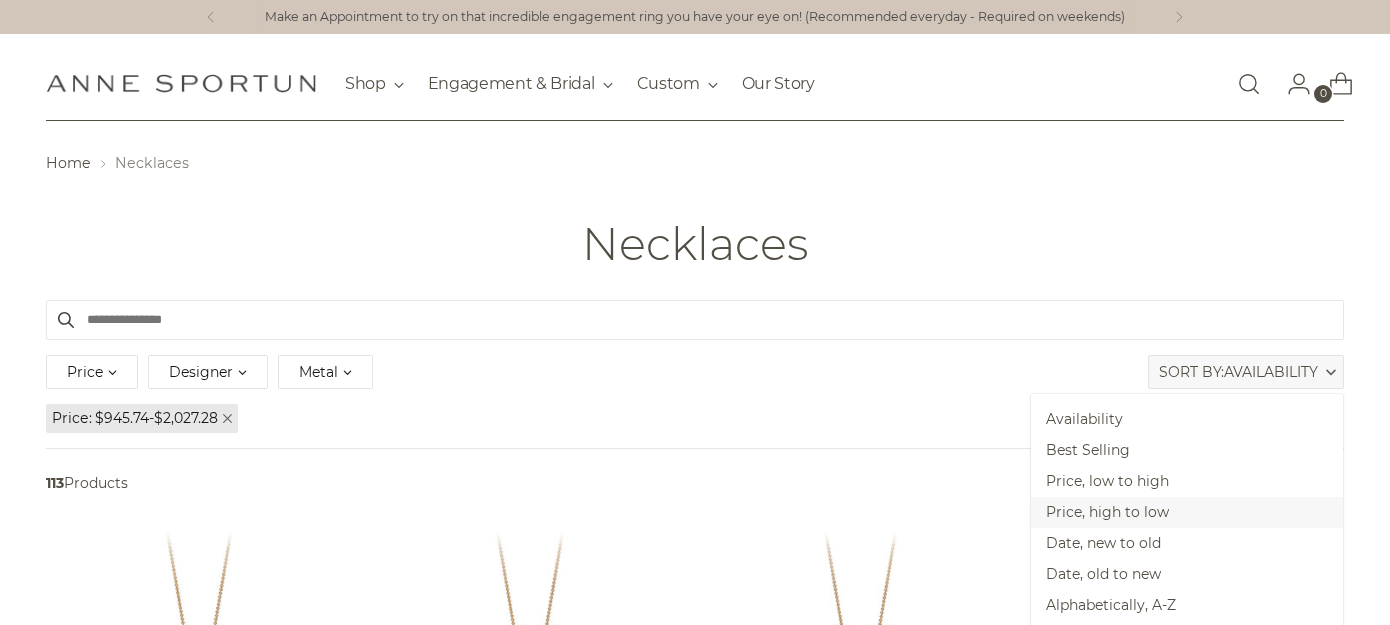 click on "Price, high to low" at bounding box center [1187, 512] 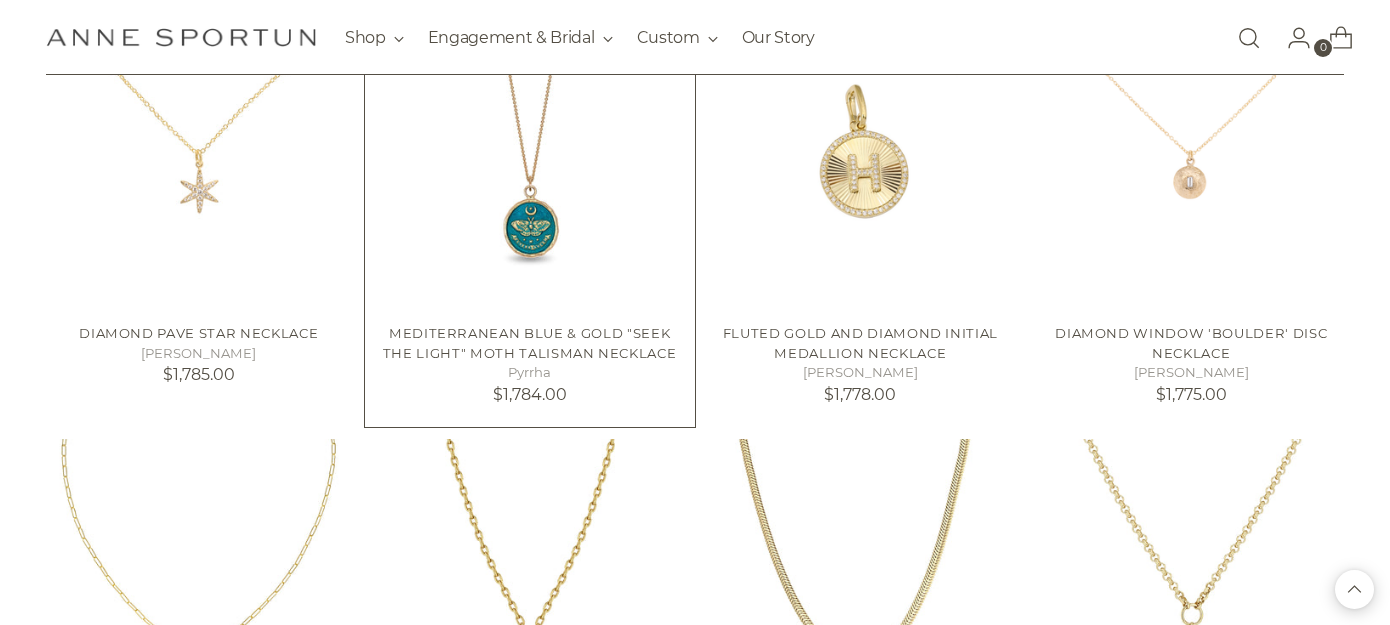 scroll, scrollTop: 1927, scrollLeft: 0, axis: vertical 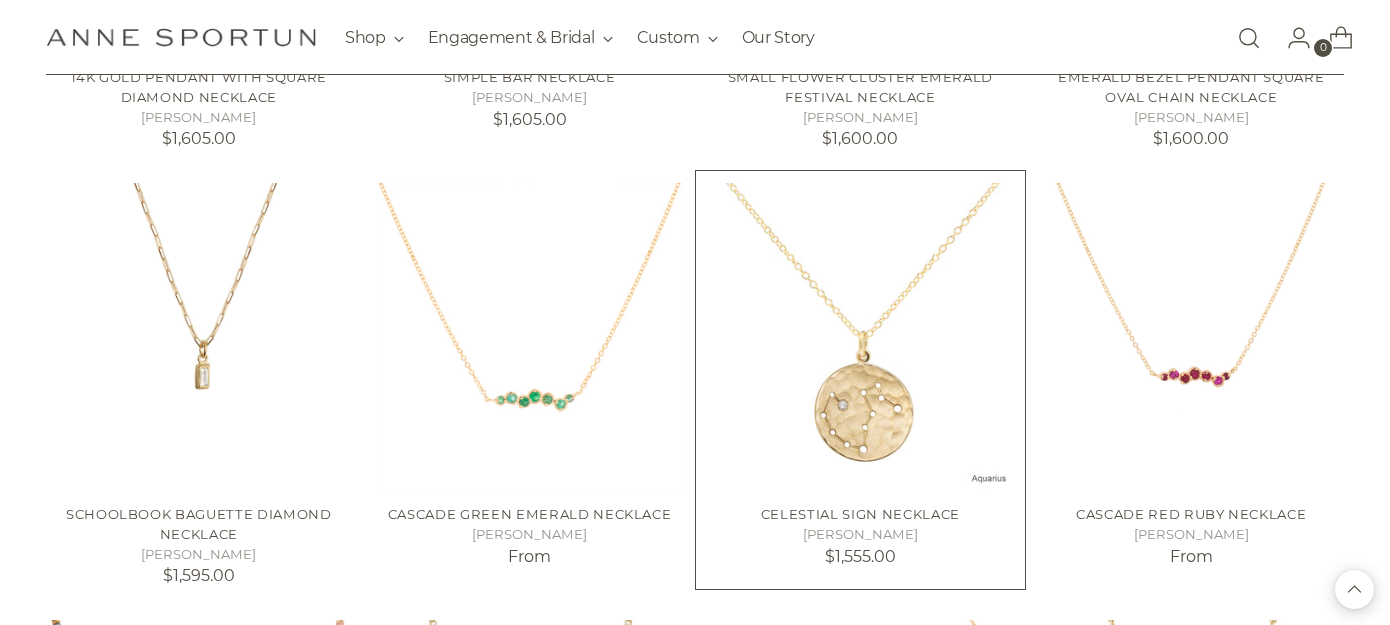 click at bounding box center [0, 0] 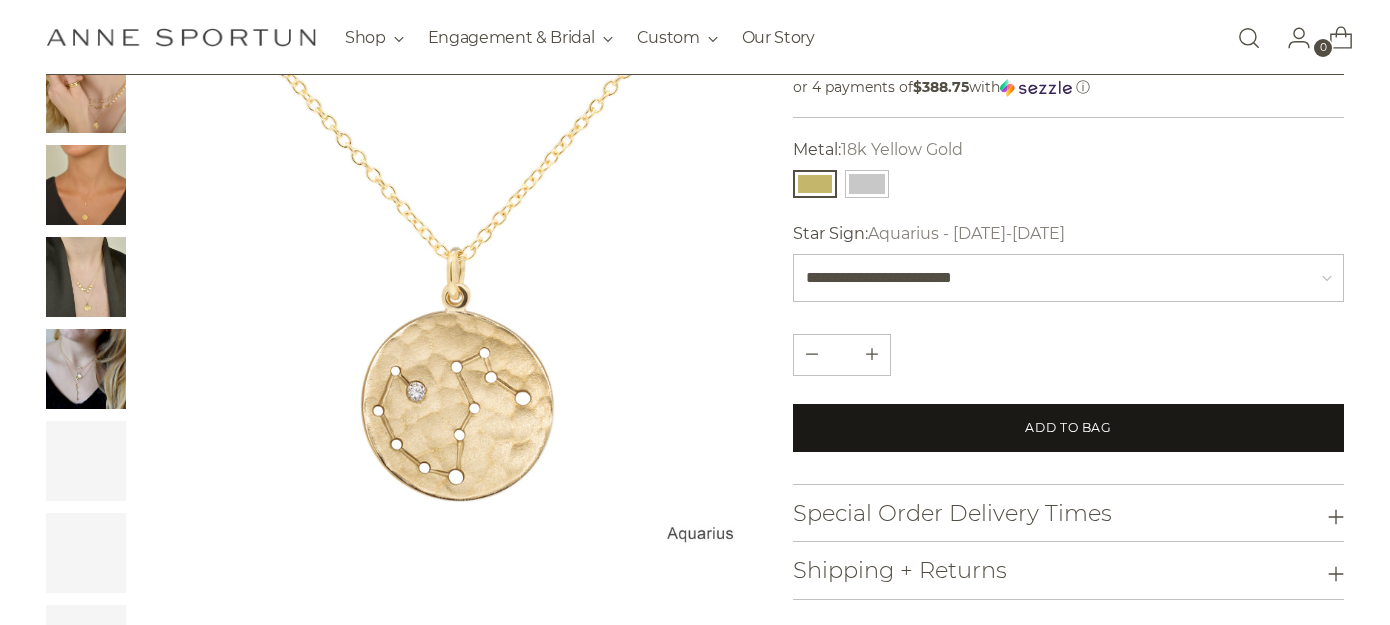 scroll, scrollTop: 243, scrollLeft: 0, axis: vertical 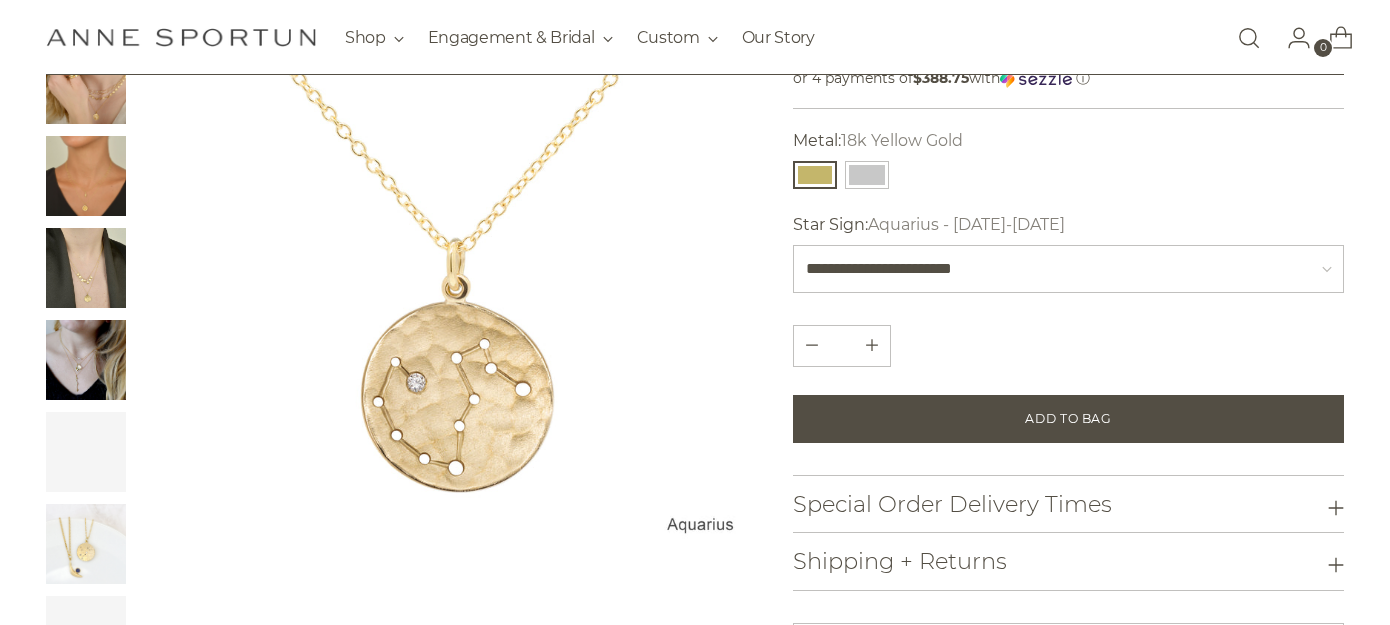 click on "Celestial Sign Necklace [PERSON_NAME] SKU: N1680GD1-AQ-18kY
Regular price
$1,555.00
Unit price
/ per
or 4 payments of  $388.75  with    ⓘ" at bounding box center (1068, 362) 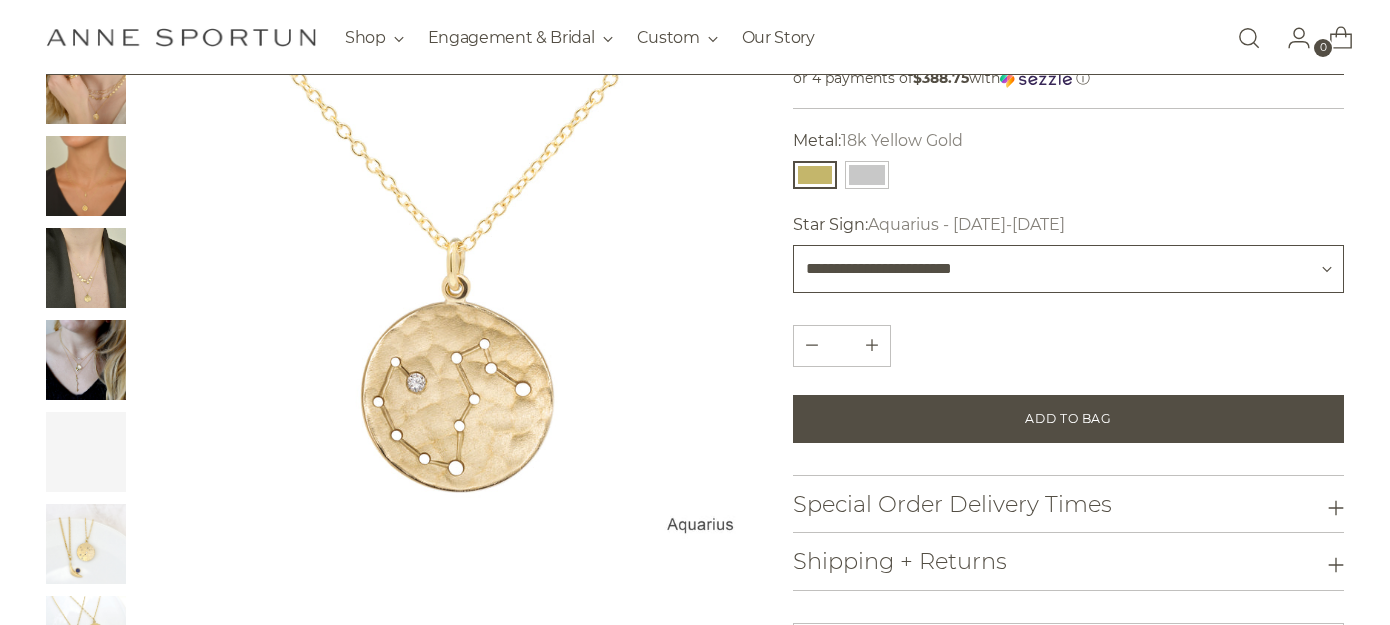 click on "**********" at bounding box center (1068, 269) 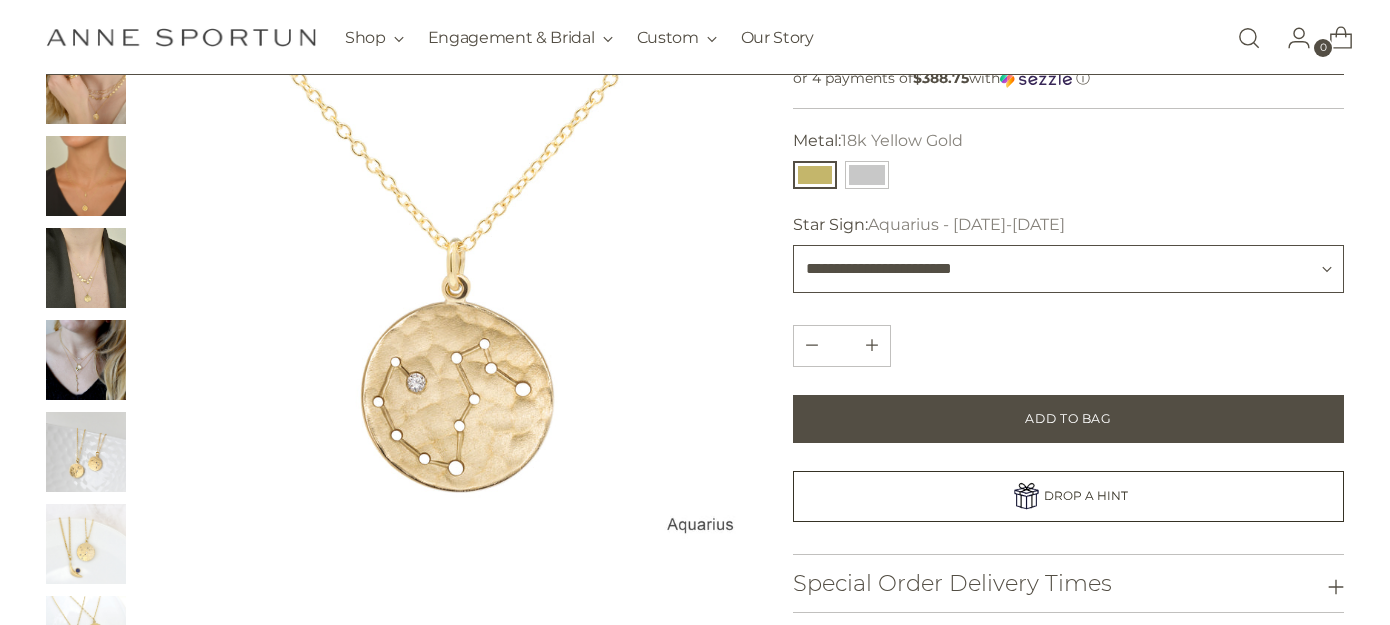 select on "**********" 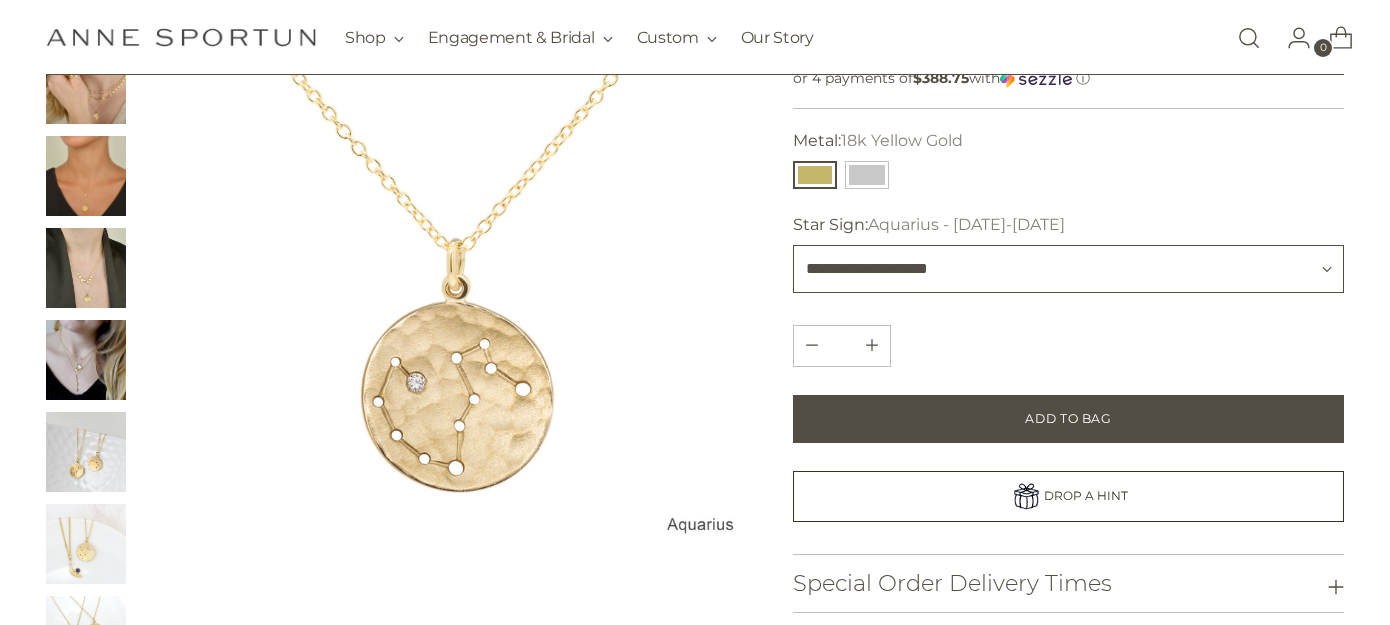 type 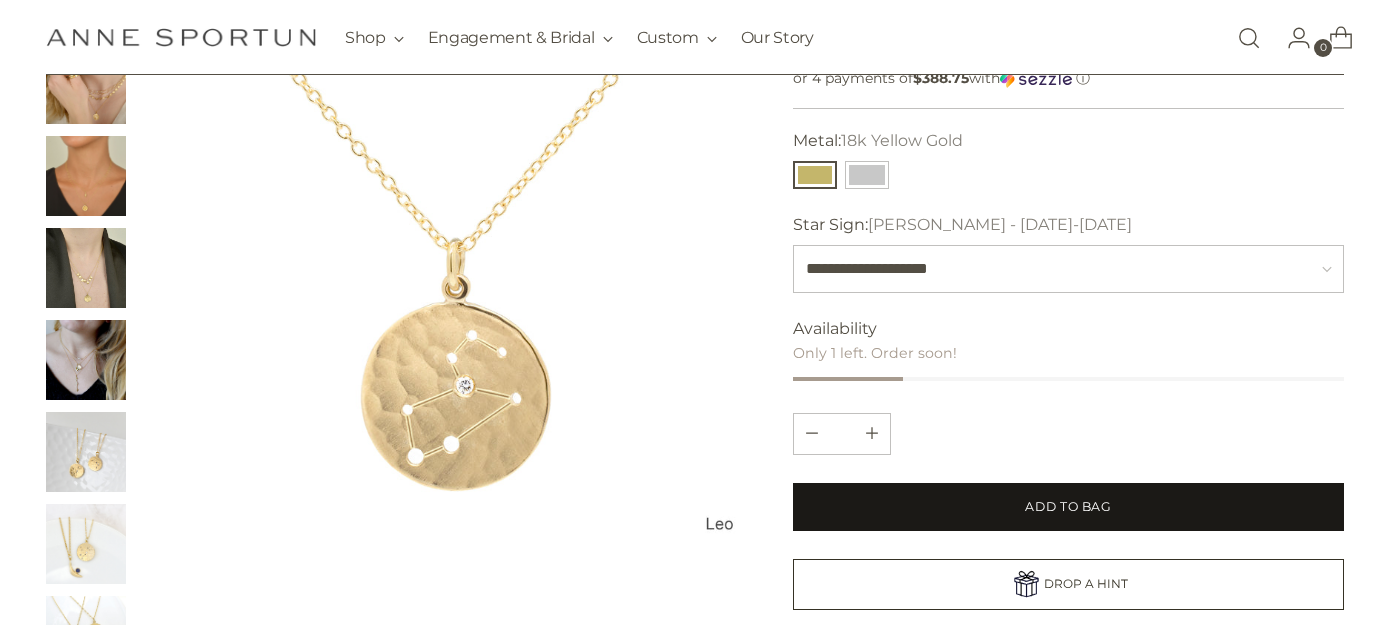 click on "Add to Bag" at bounding box center [1068, 507] 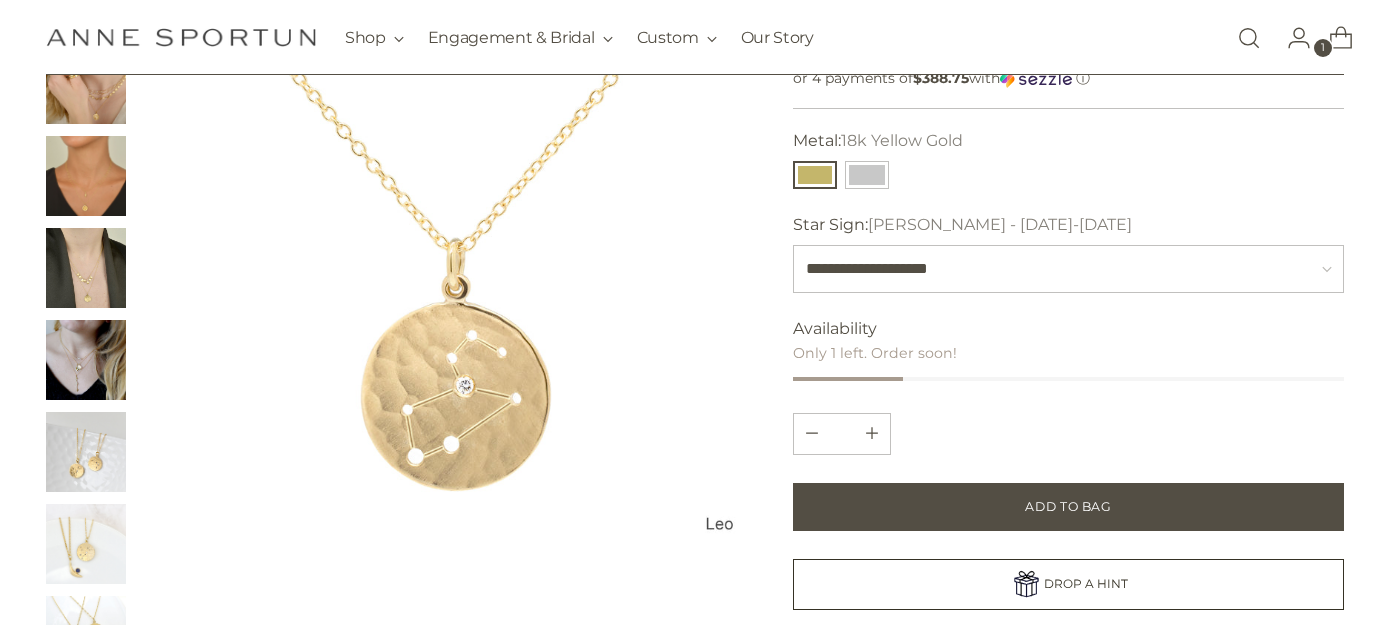 click at bounding box center (86, 452) 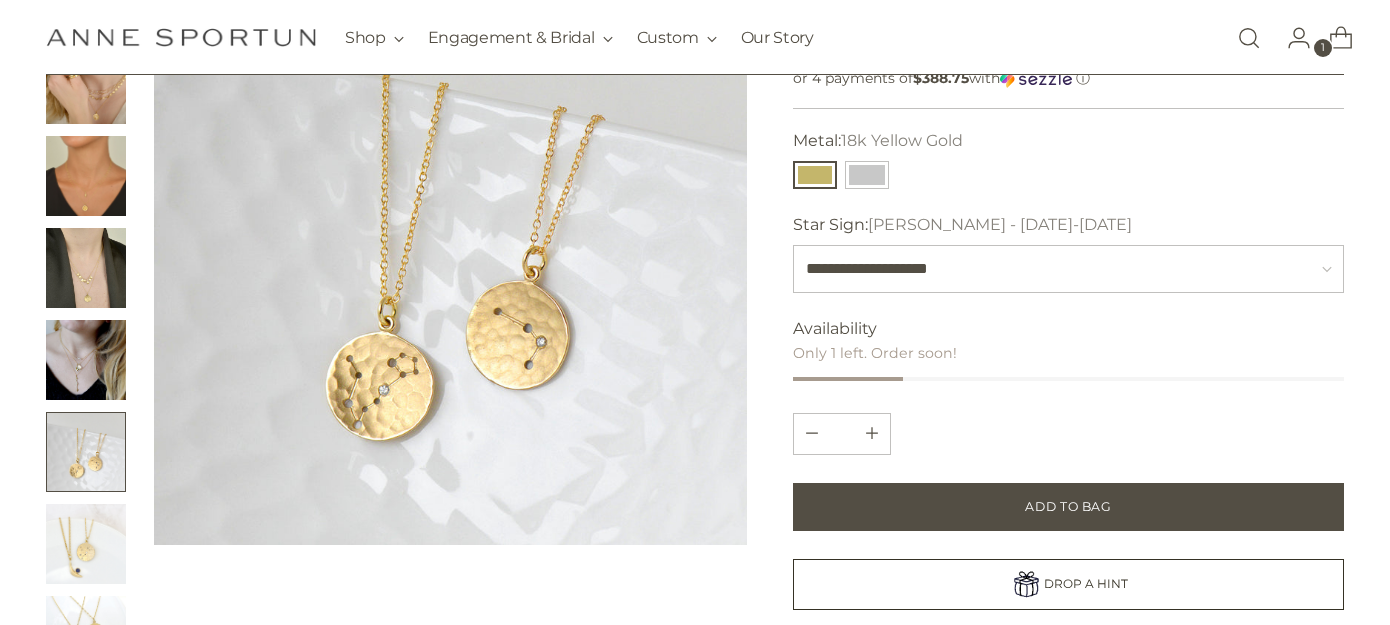 click at bounding box center (86, 268) 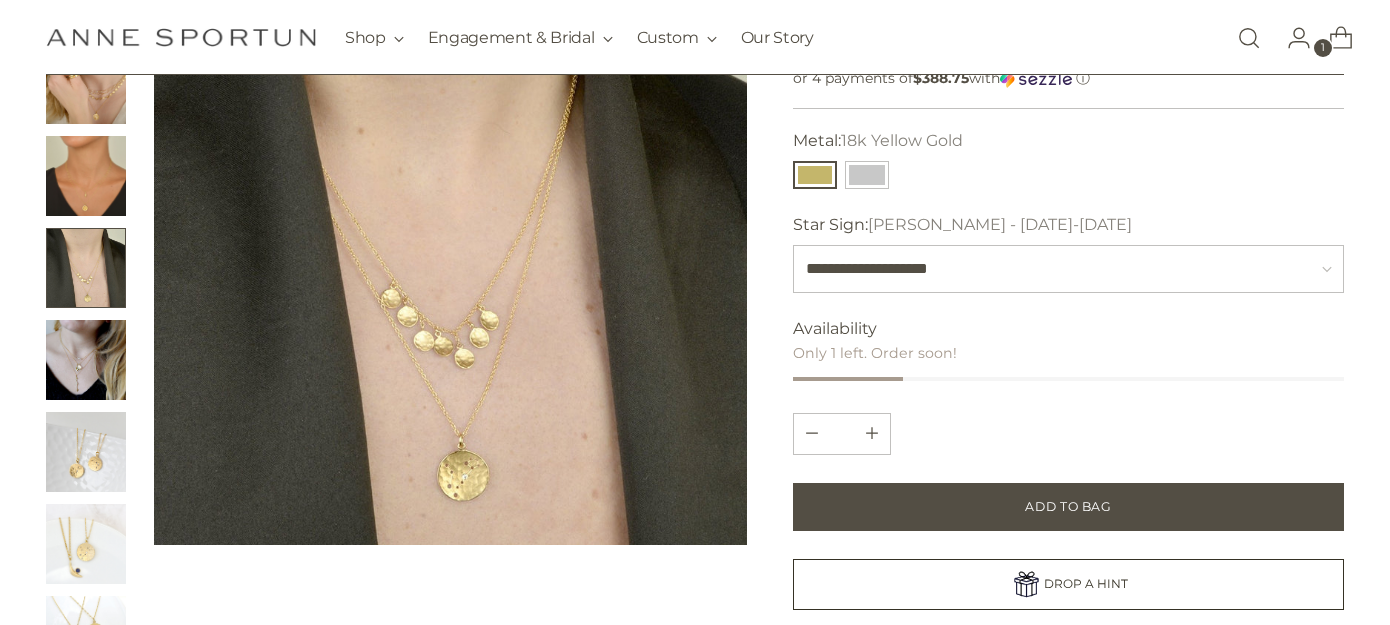click at bounding box center [86, 176] 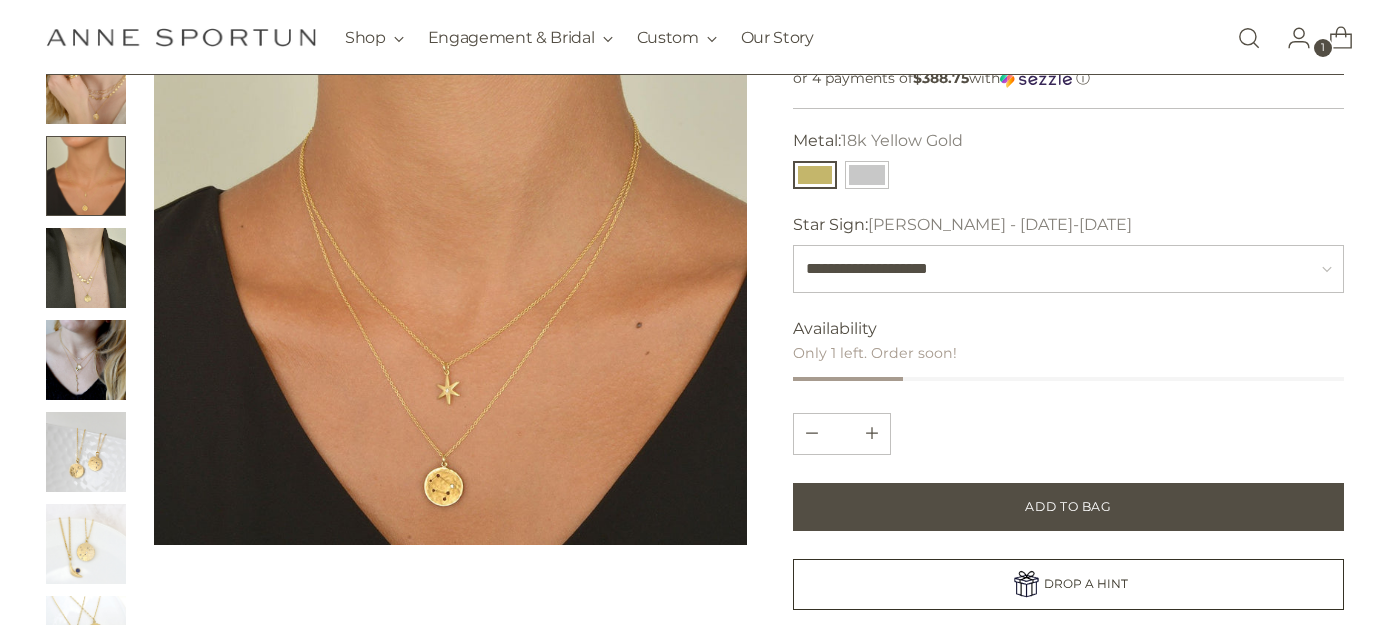click at bounding box center (86, 84) 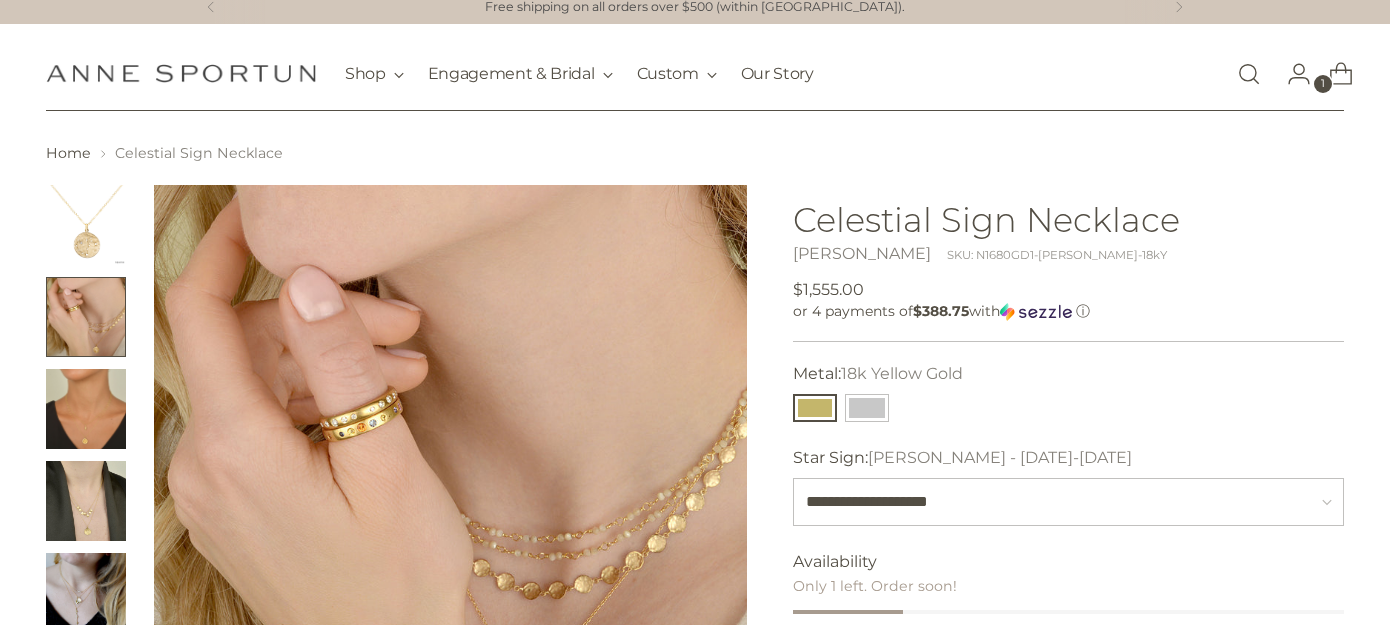 scroll, scrollTop: 0, scrollLeft: 0, axis: both 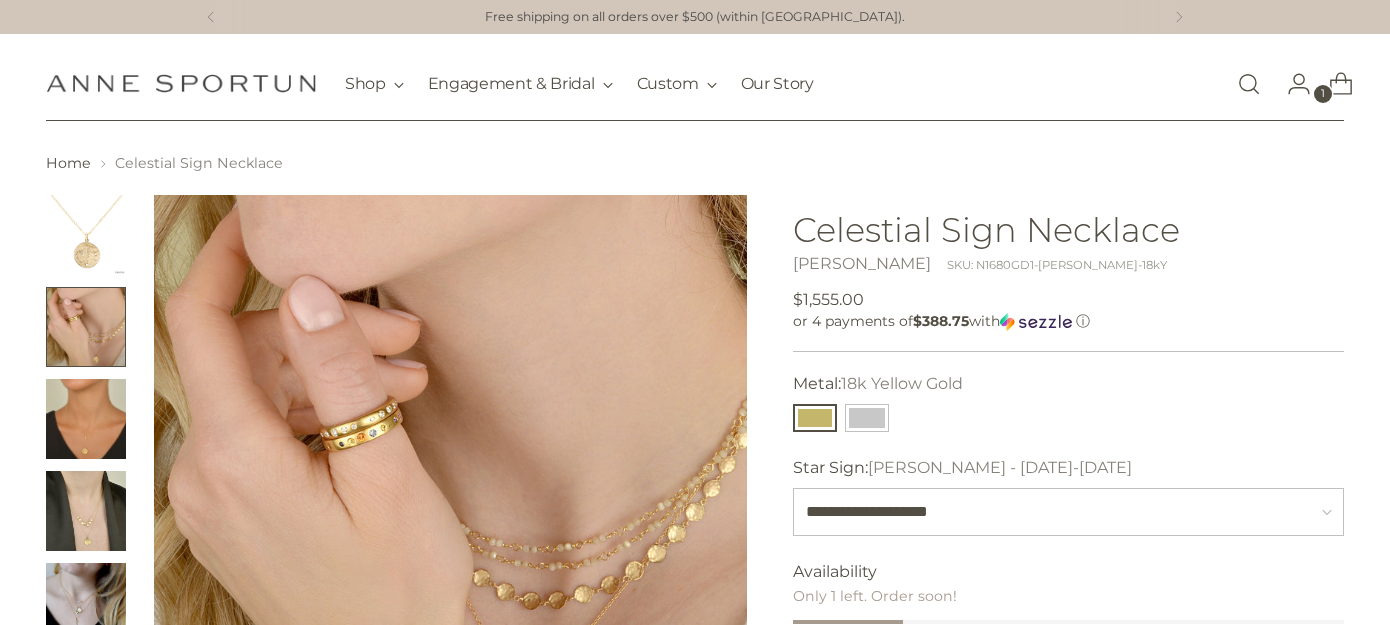 click on "1" at bounding box center [1323, 94] 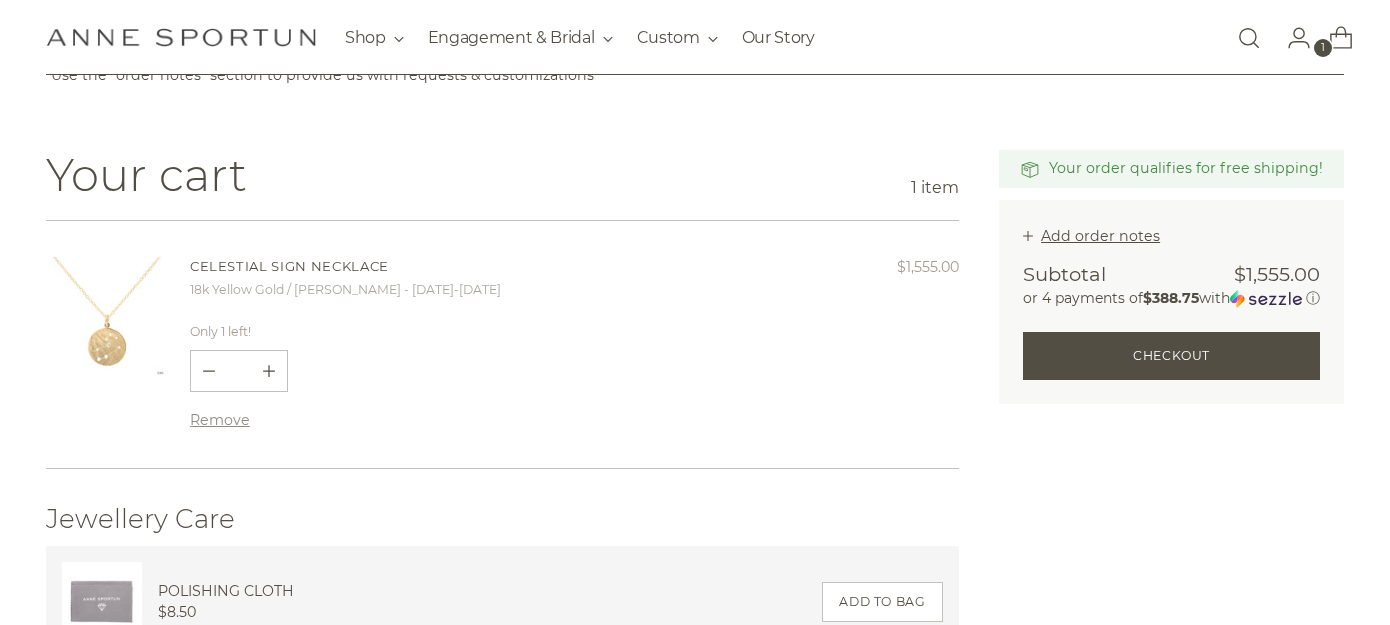scroll, scrollTop: 95, scrollLeft: 0, axis: vertical 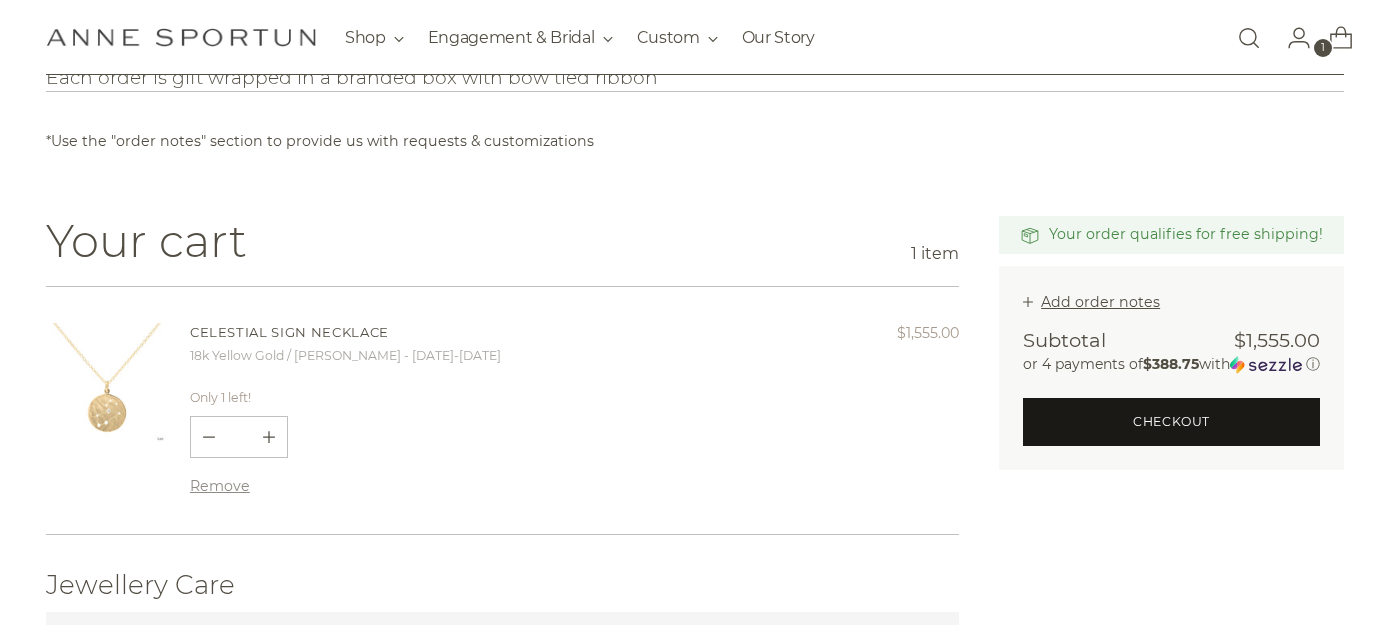 click on "Checkout" at bounding box center [1171, 422] 